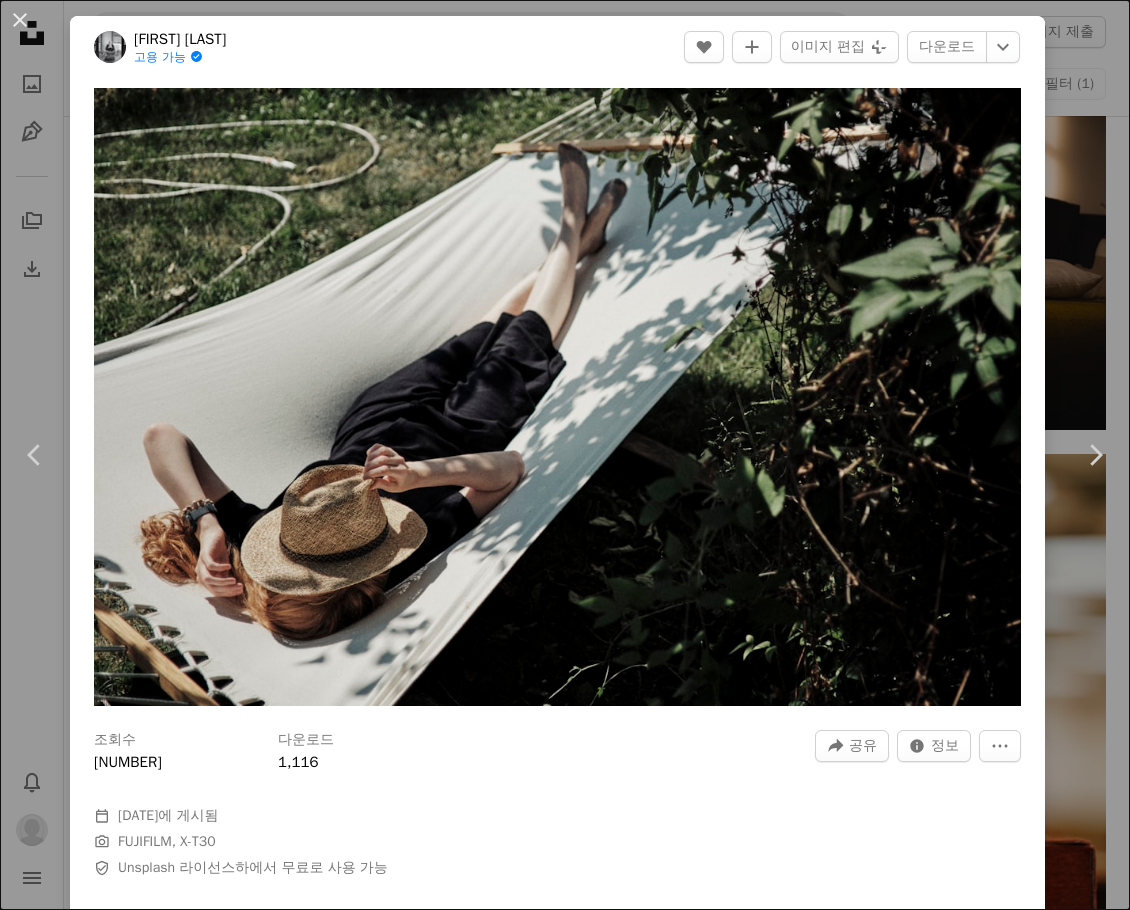 scroll, scrollTop: 3042, scrollLeft: 0, axis: vertical 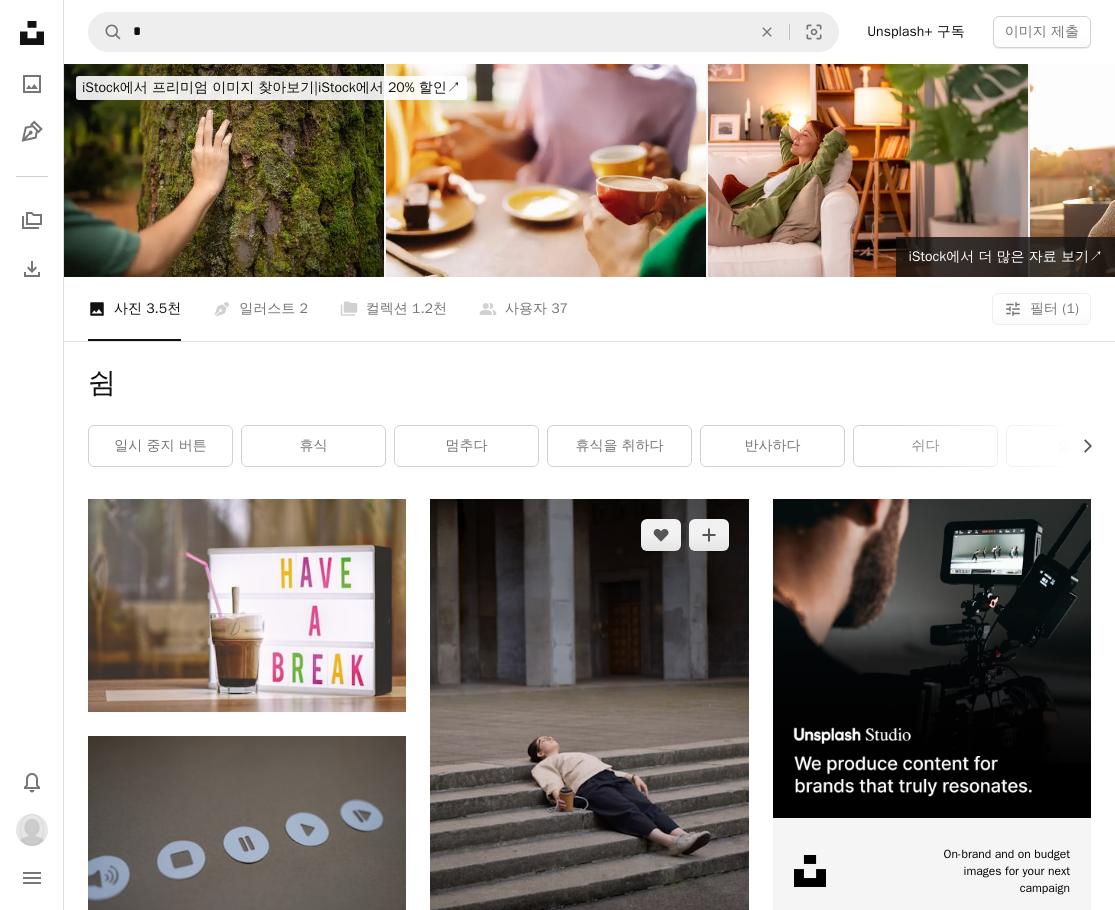 click at bounding box center (589, 737) 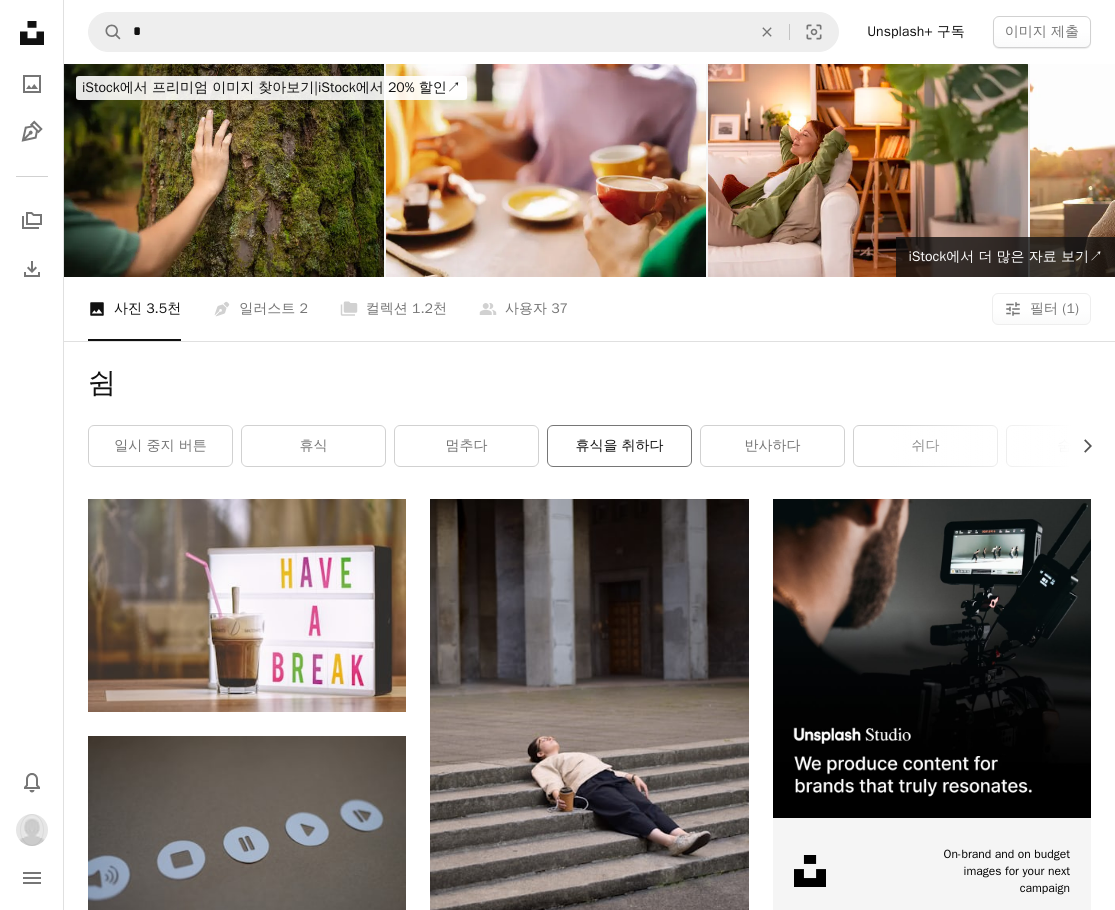 click on "휴식을 취하다" at bounding box center (619, 446) 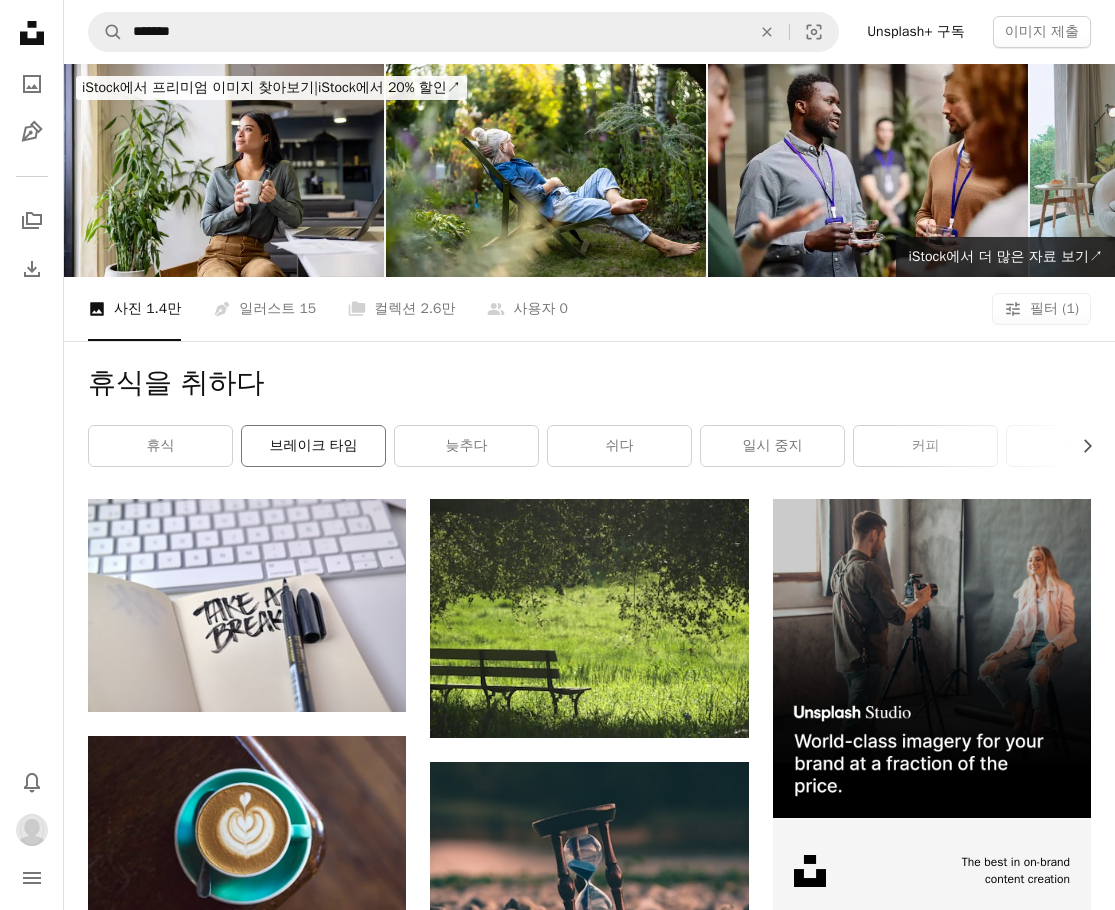 click on "브레이크 타임" at bounding box center [313, 446] 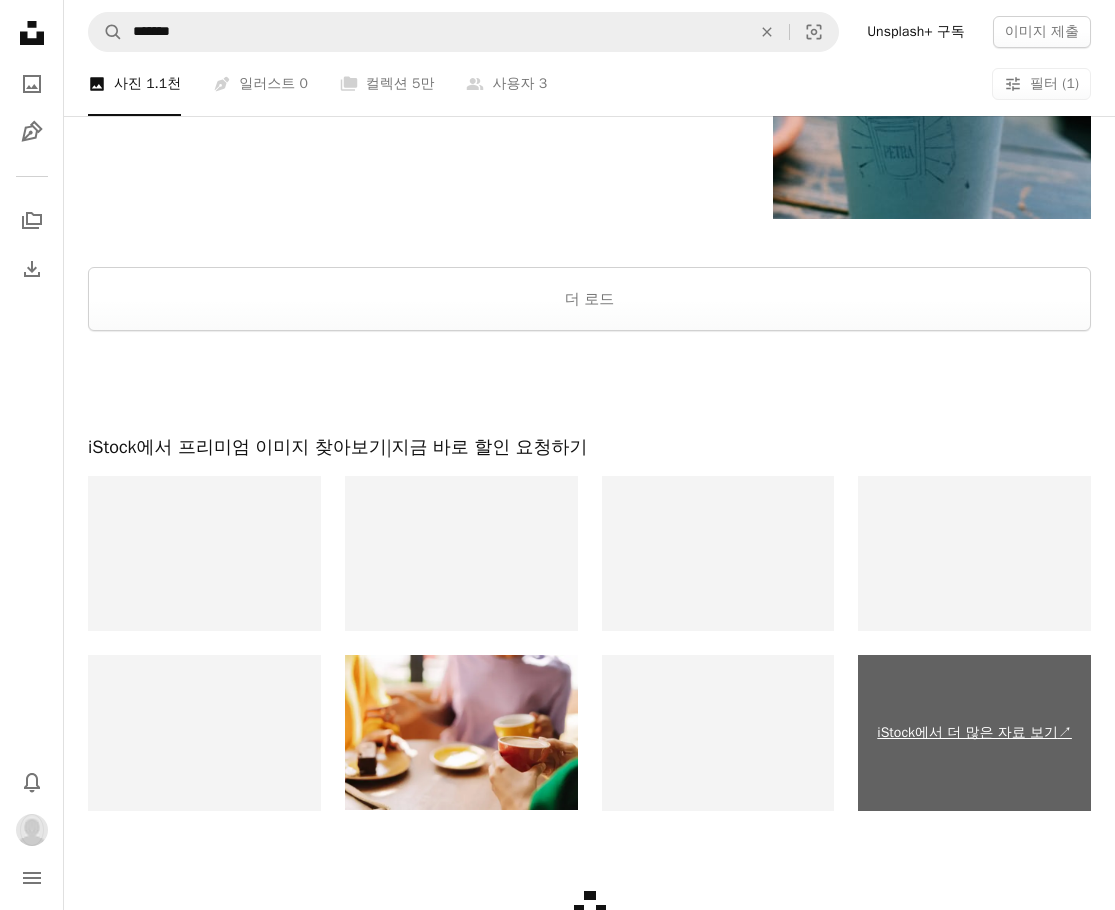 scroll, scrollTop: 3123, scrollLeft: 0, axis: vertical 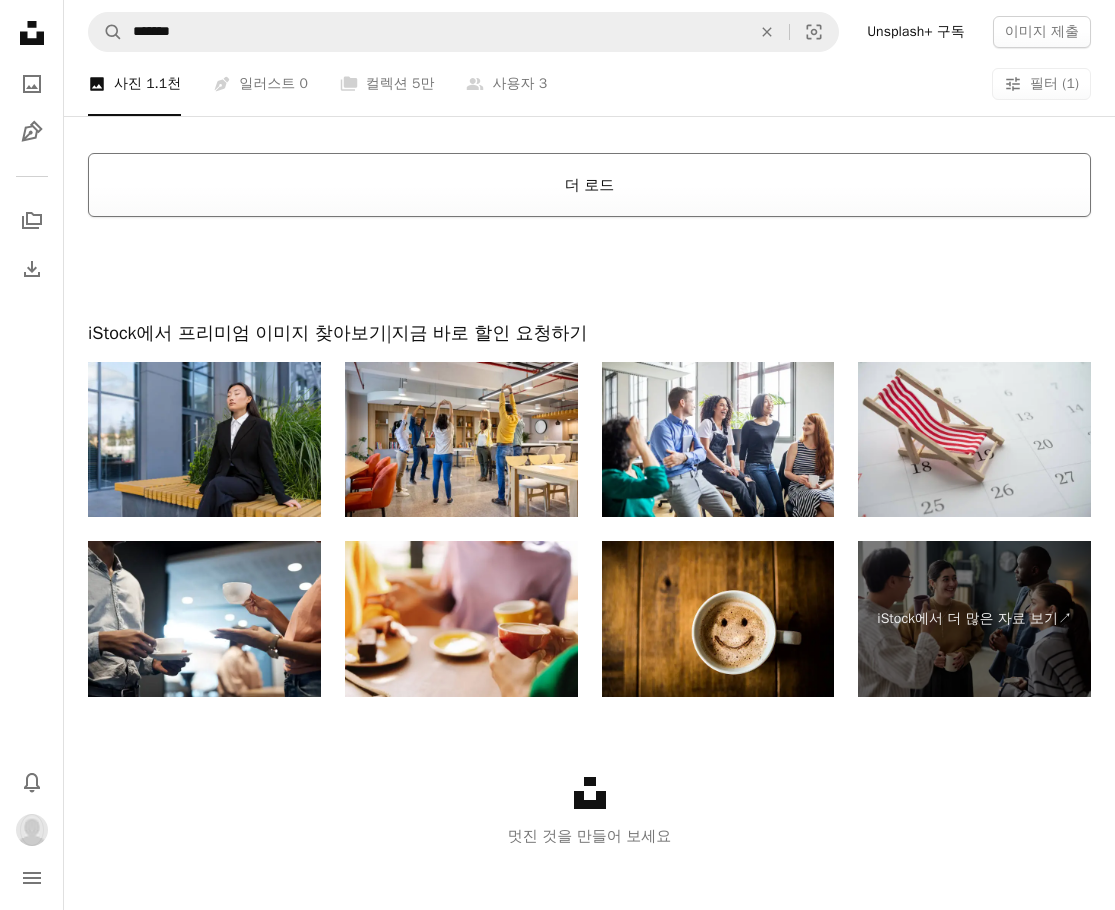 click on "더 로드" at bounding box center (589, 185) 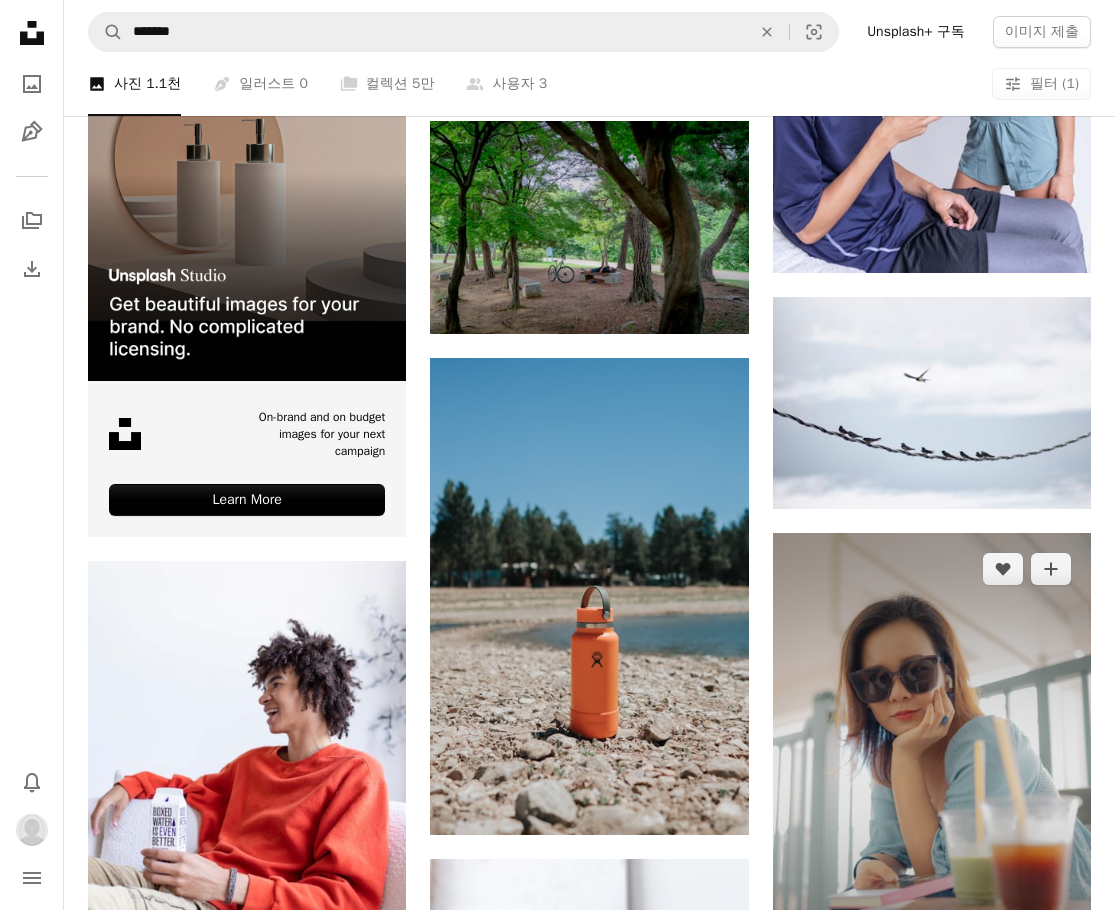 scroll, scrollTop: 3923, scrollLeft: 0, axis: vertical 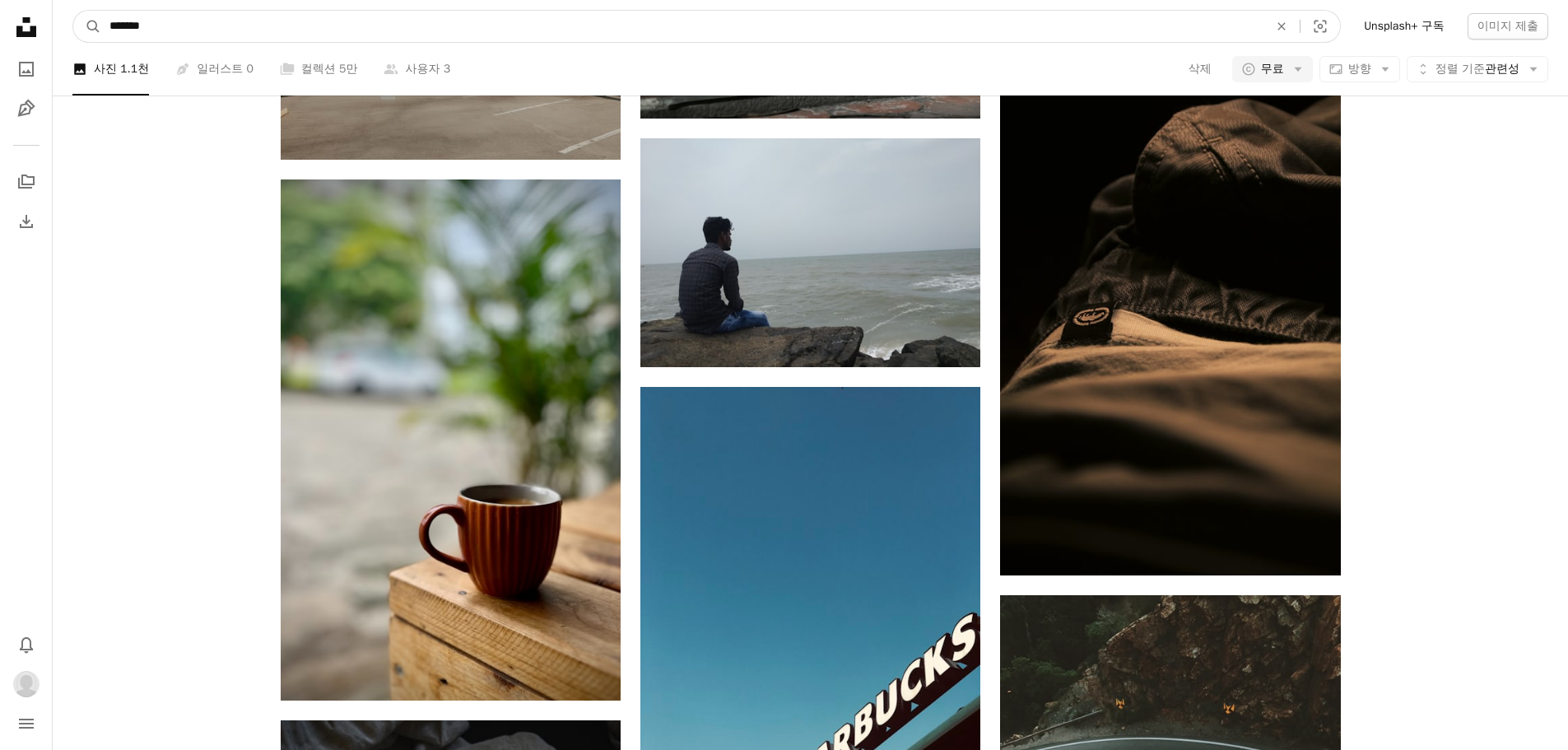 drag, startPoint x: 138, startPoint y: 42, endPoint x: -161, endPoint y: 53, distance: 299.20227 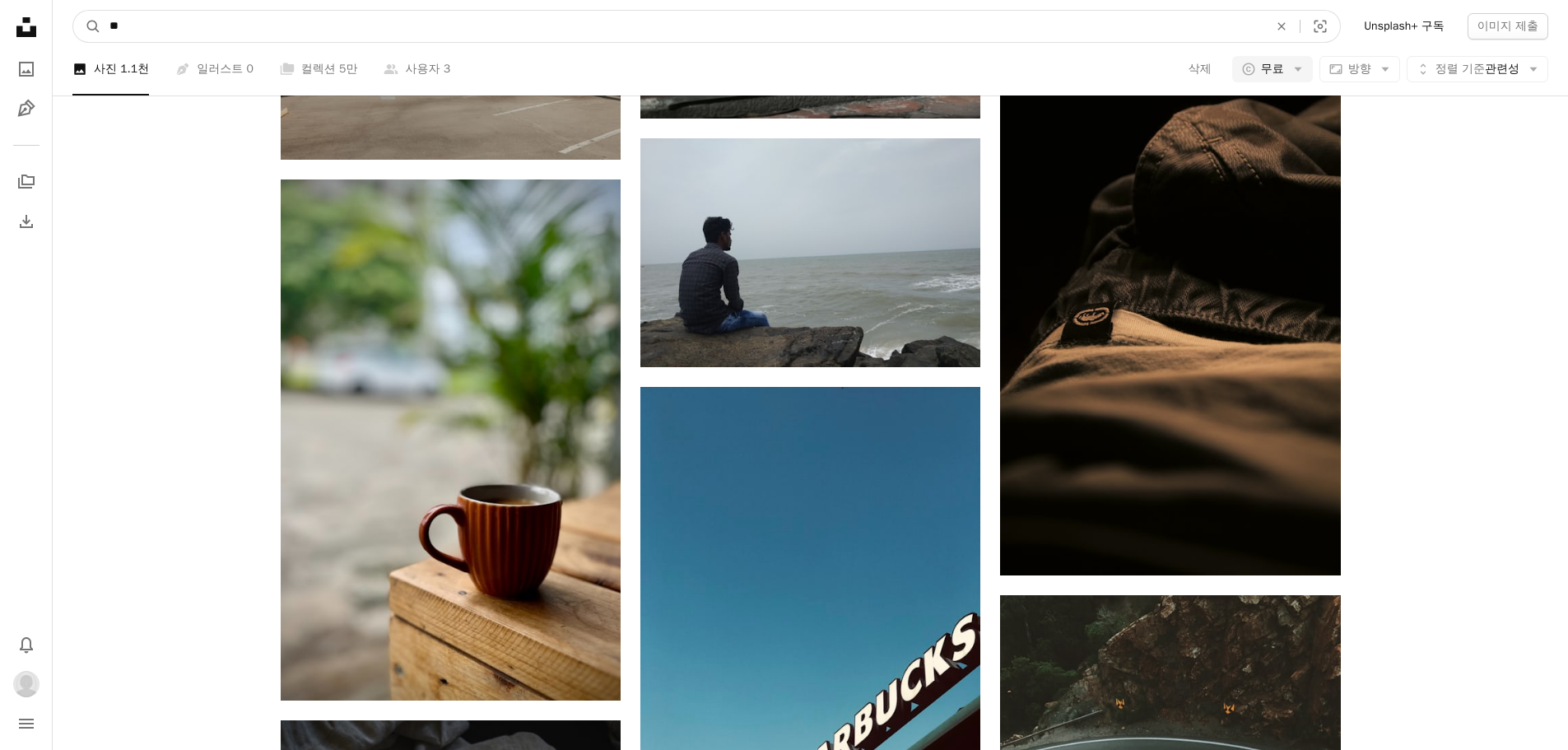 type on "**" 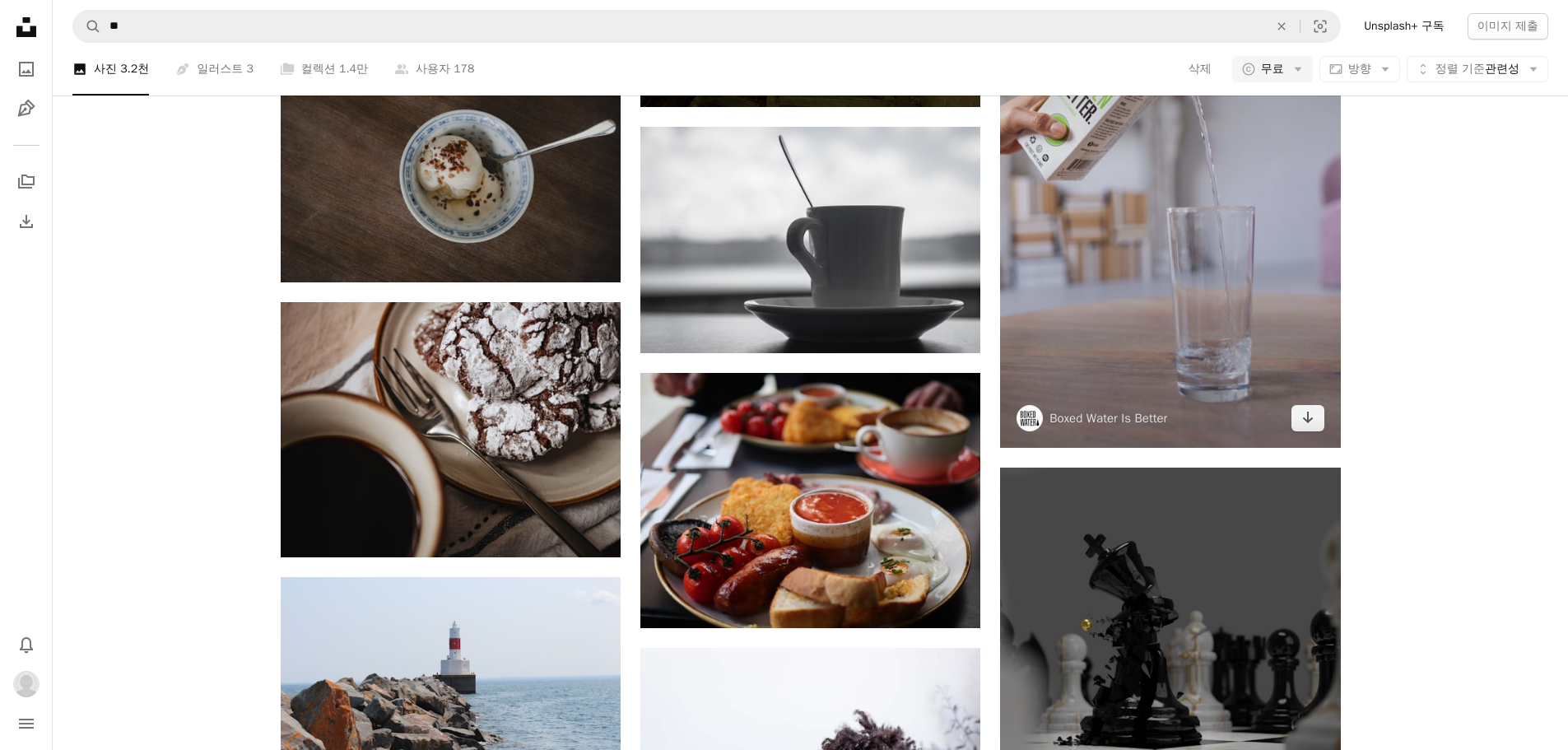 scroll, scrollTop: 9632, scrollLeft: 0, axis: vertical 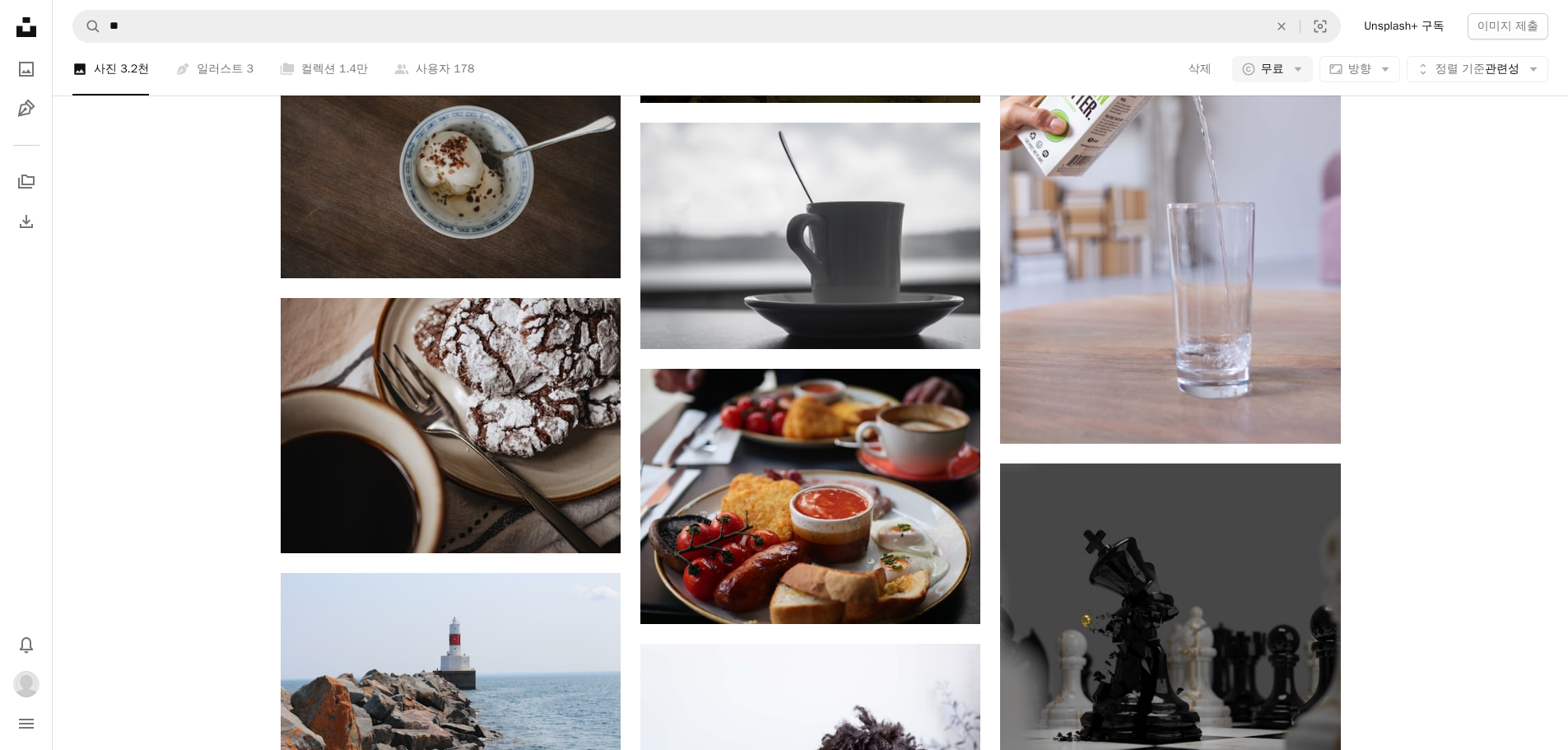 click on "[DESCRIPTION]" at bounding box center (810, -2646) 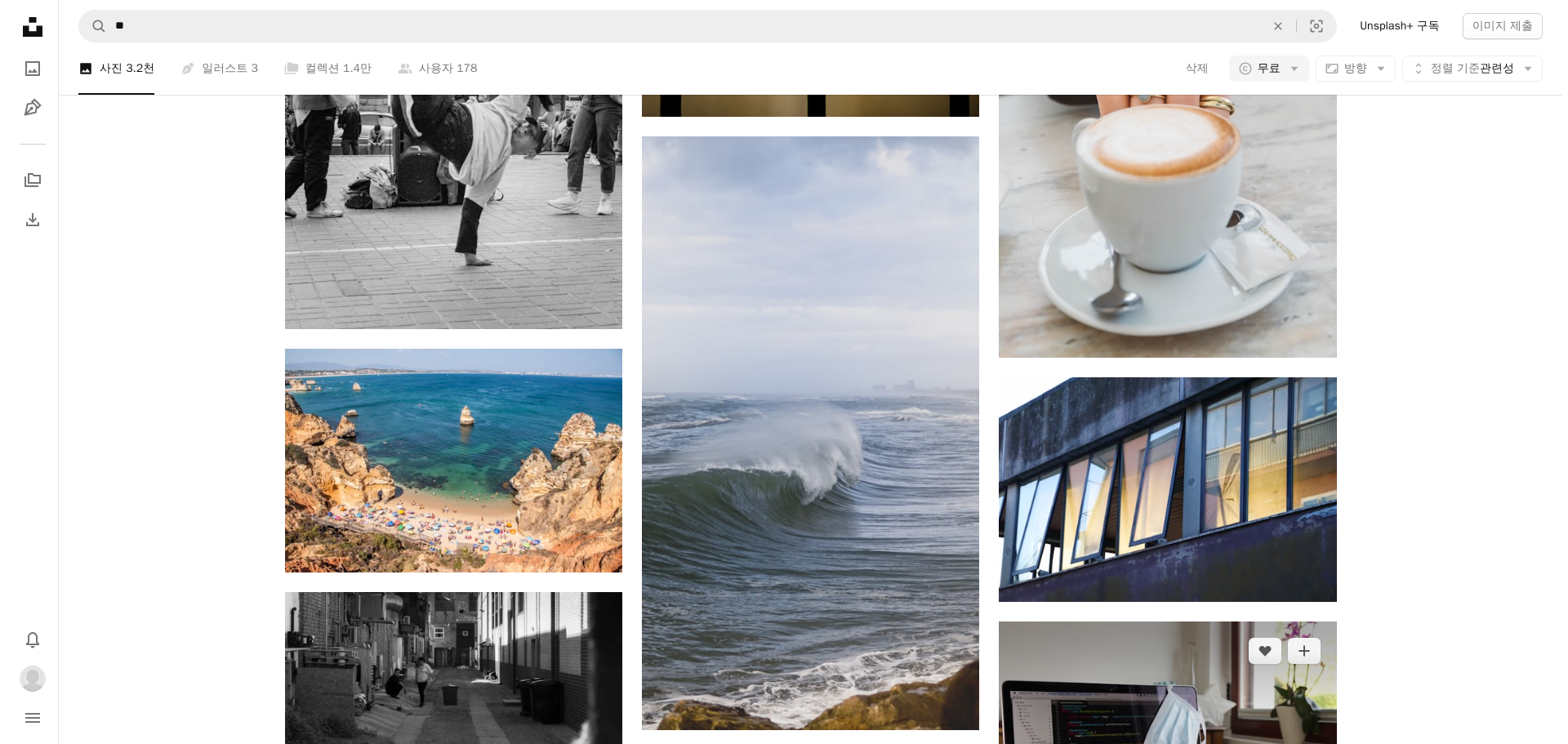 scroll, scrollTop: 13067, scrollLeft: 0, axis: vertical 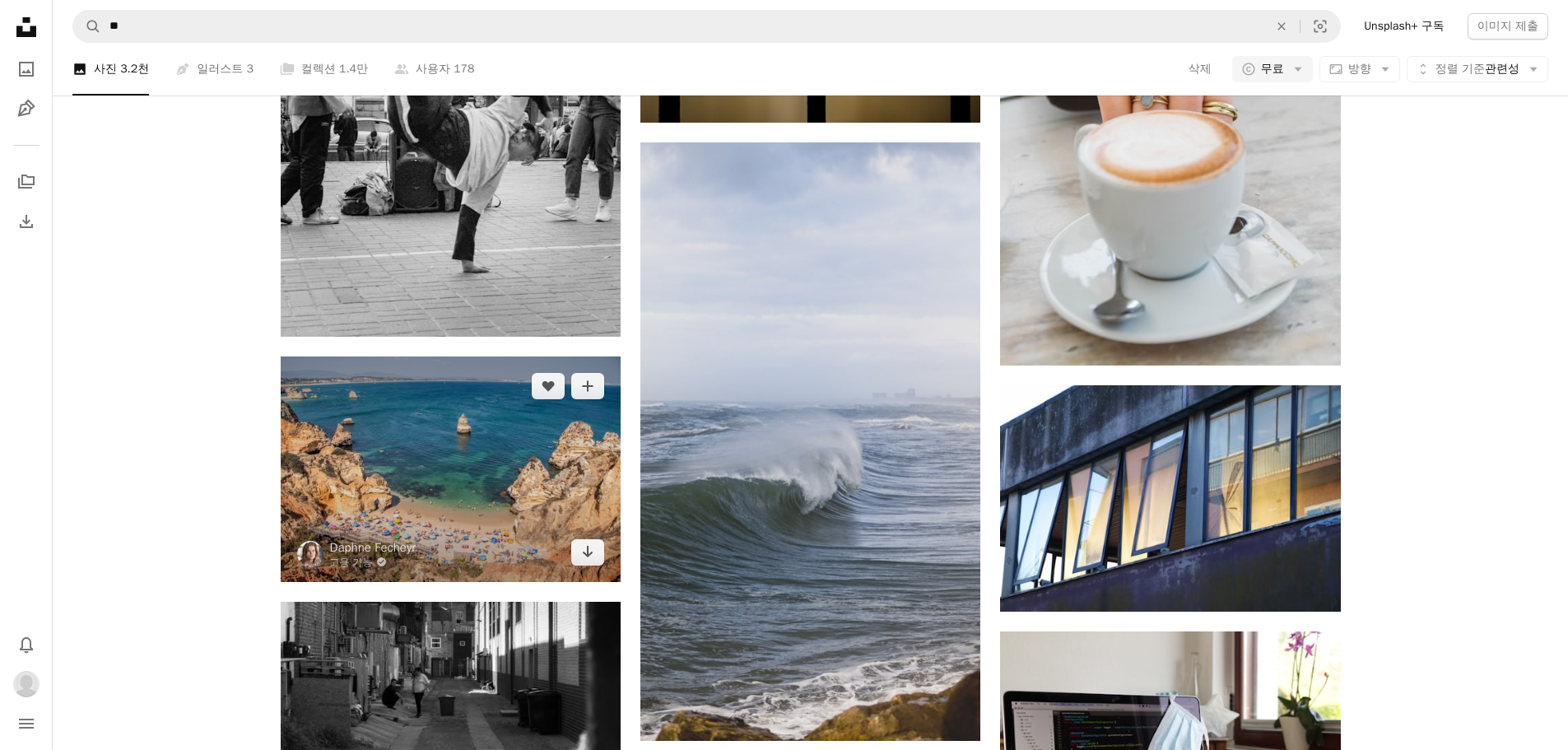 click at bounding box center [450, 469] 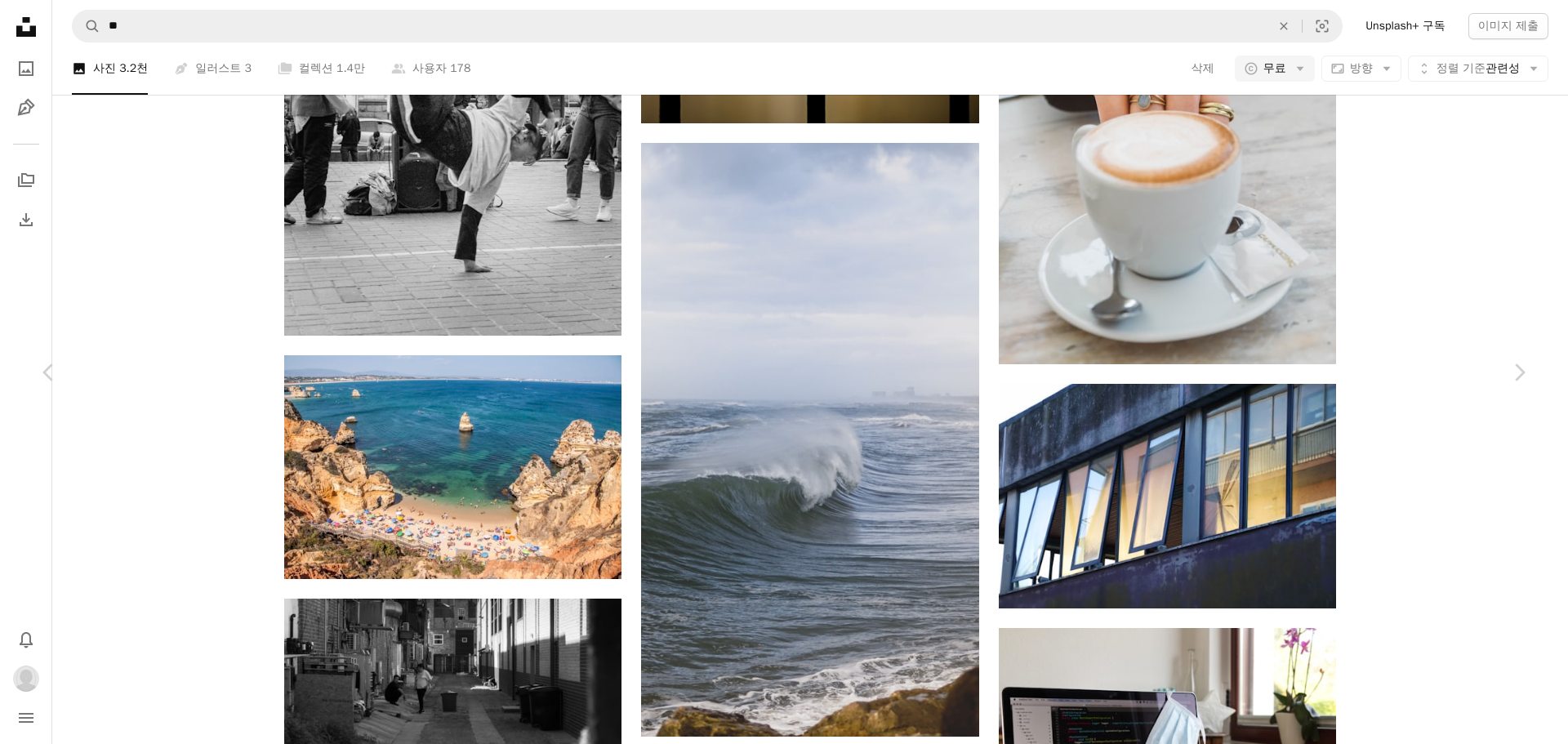 scroll, scrollTop: 1715, scrollLeft: 0, axis: vertical 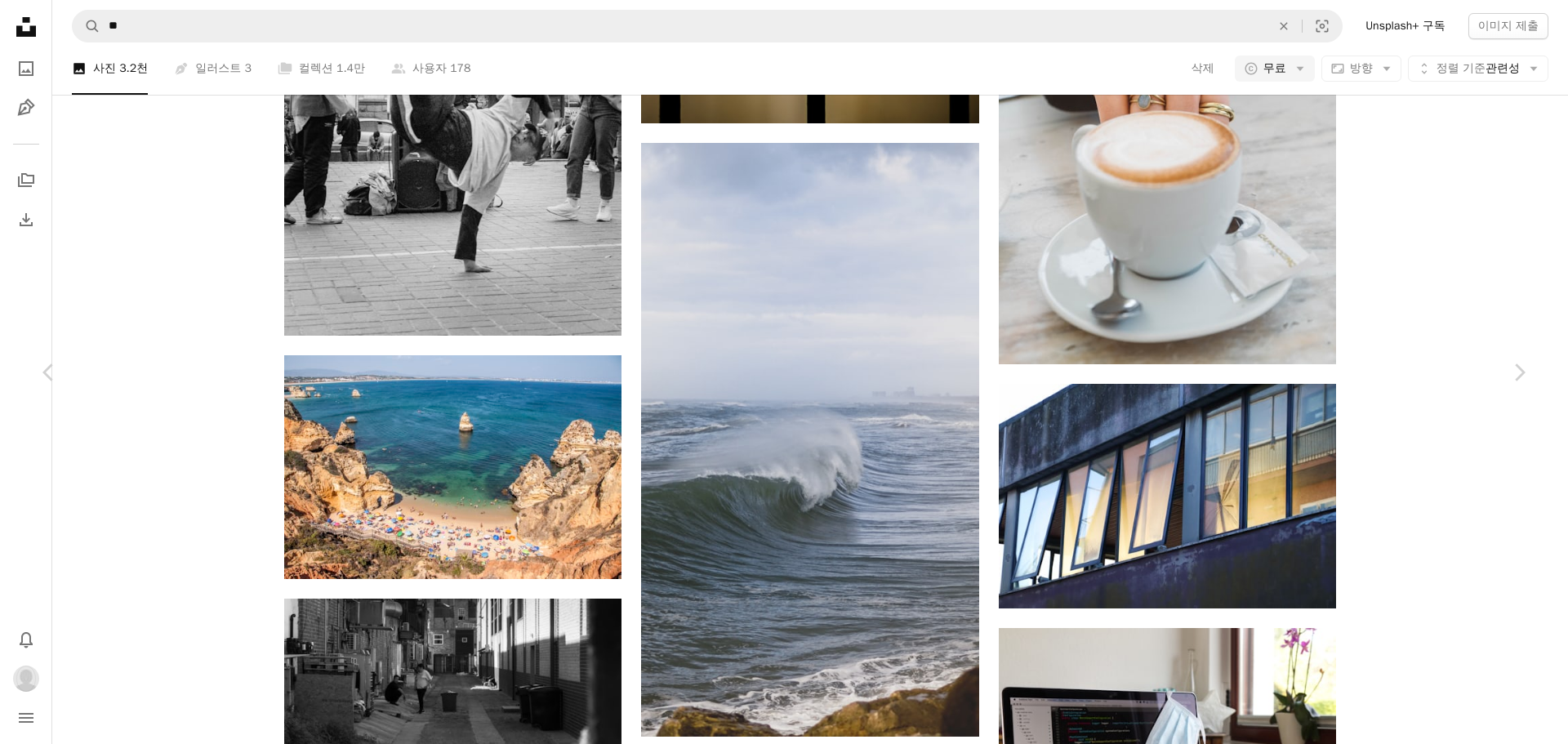 click at bounding box center (1134, 3368) 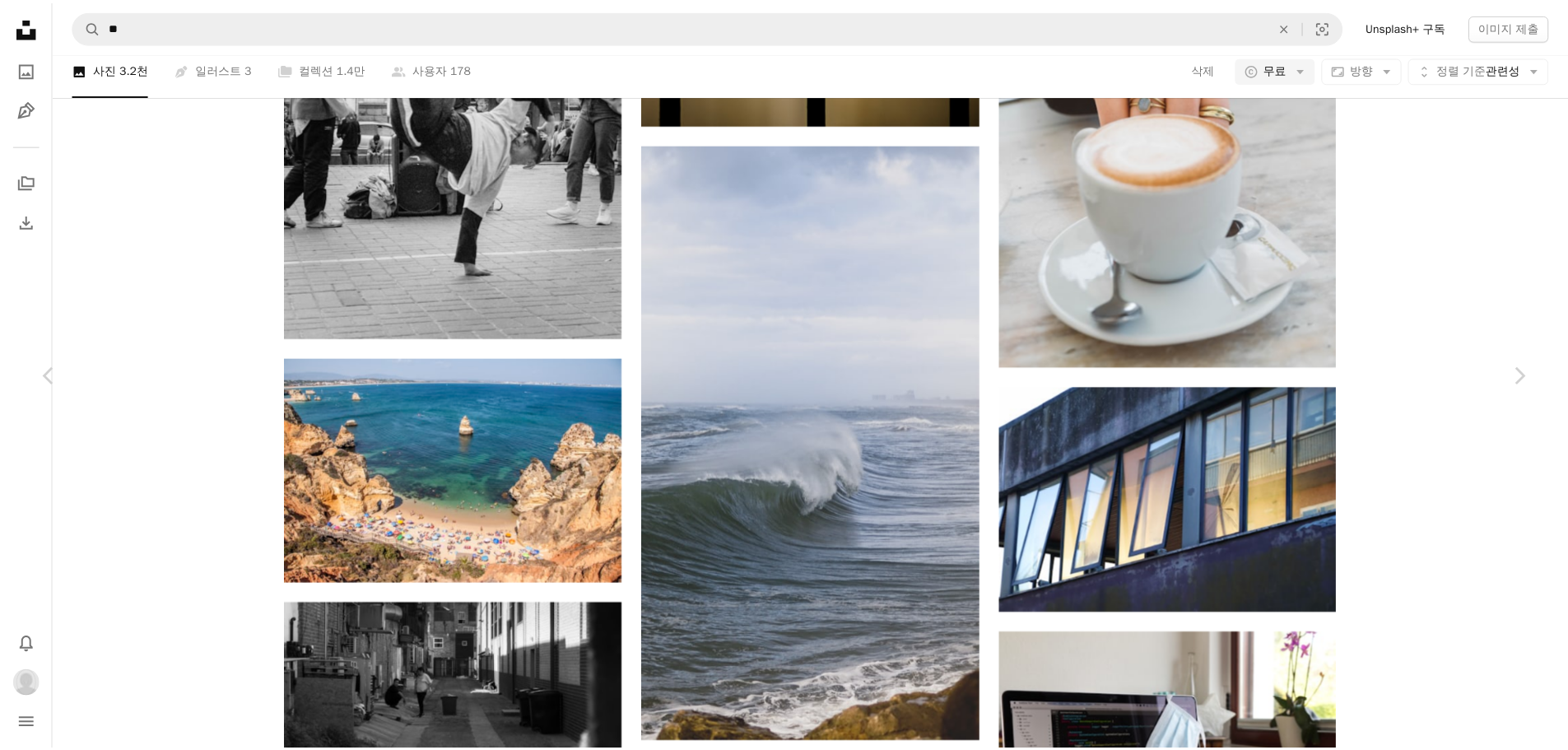 scroll, scrollTop: 0, scrollLeft: 0, axis: both 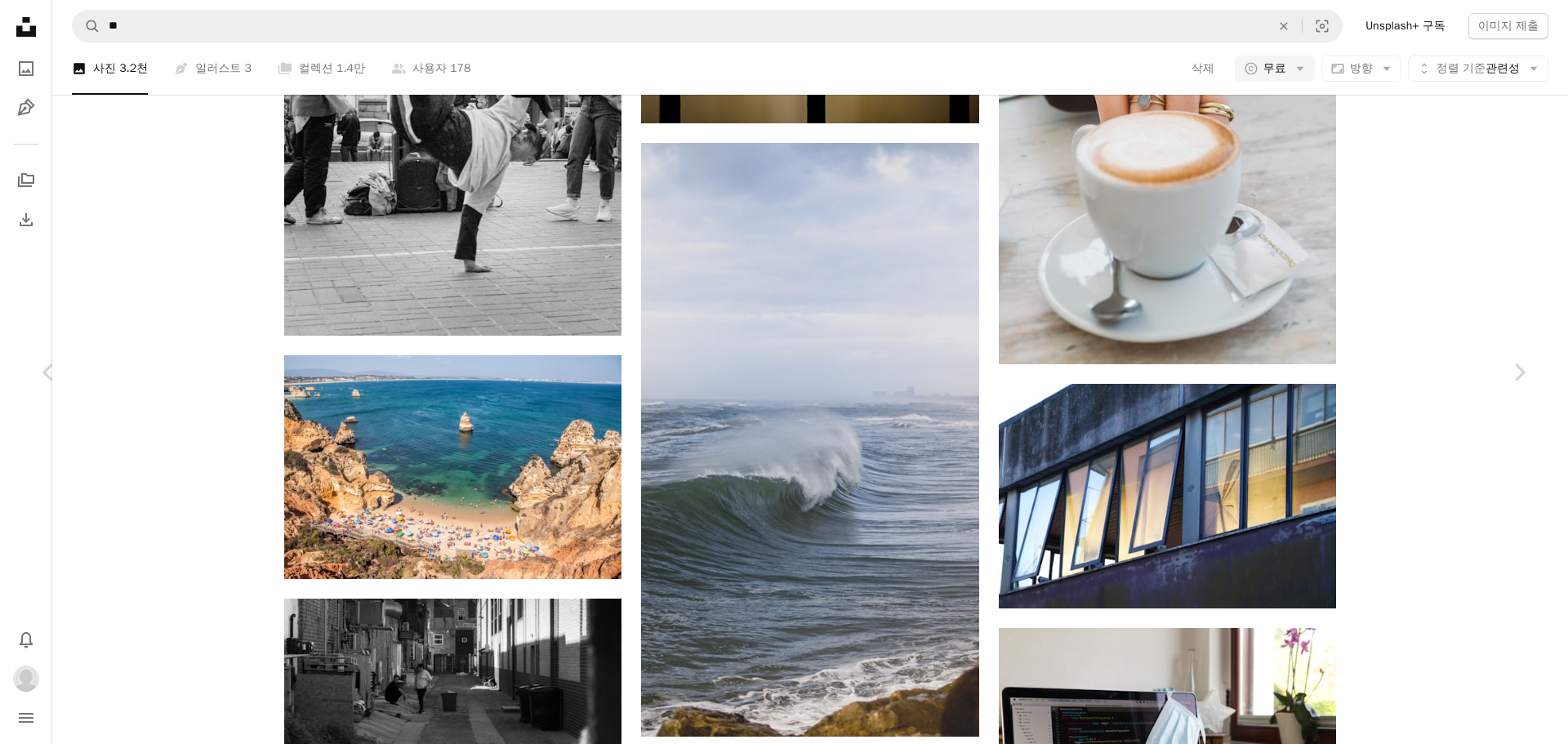 click on "[DATE]" at bounding box center [784, 3360] 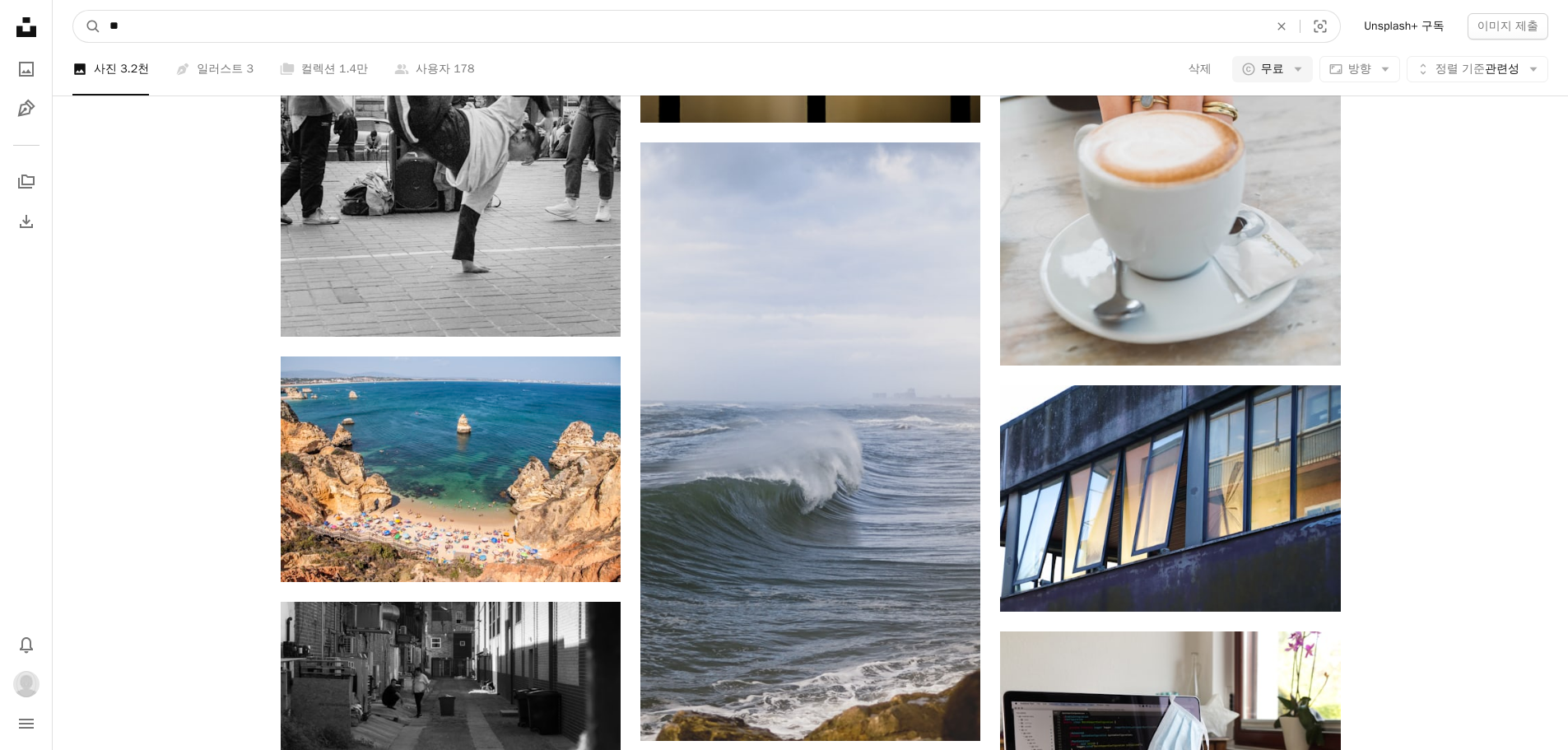drag, startPoint x: 363, startPoint y: 26, endPoint x: 1, endPoint y: 28, distance: 362.00552 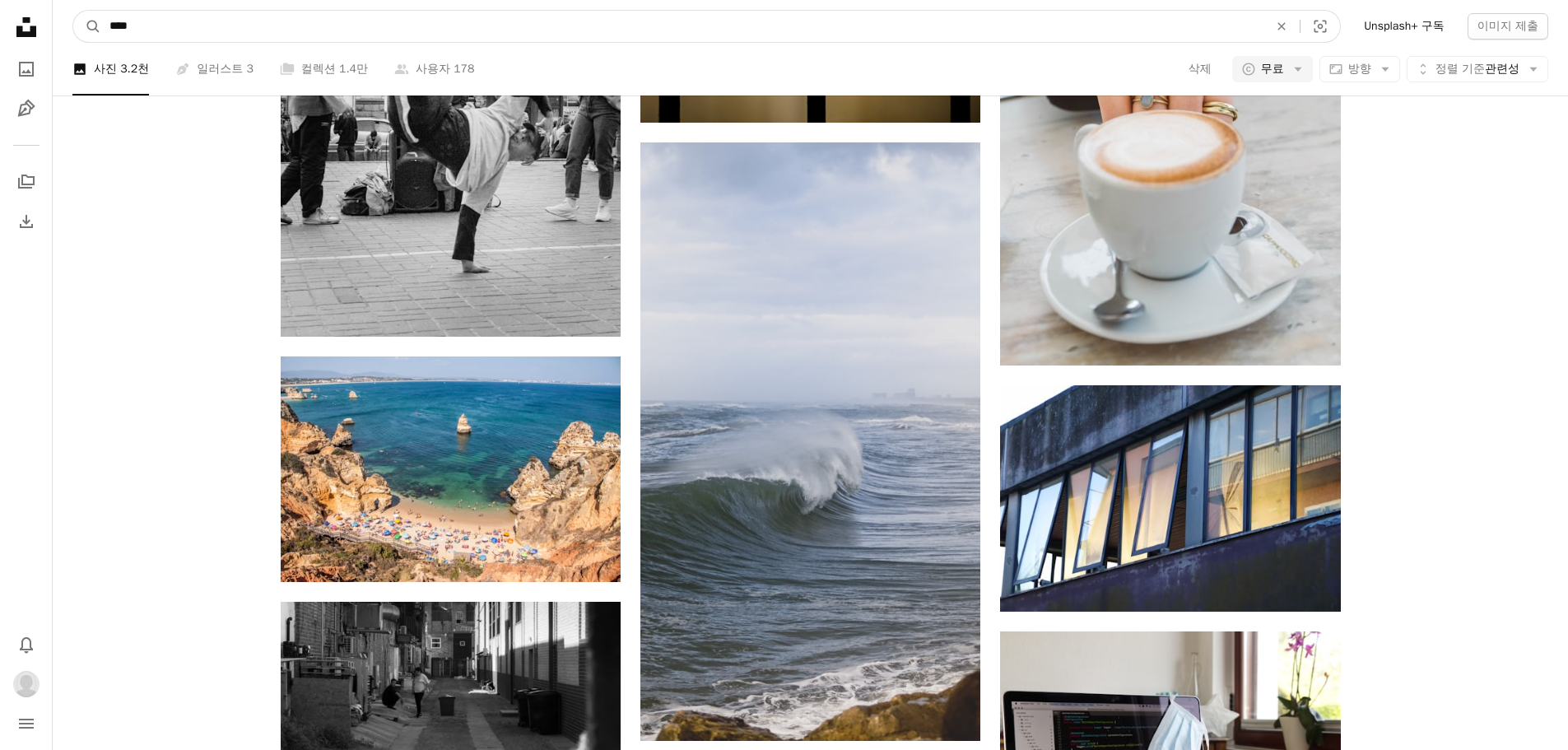 type on "****" 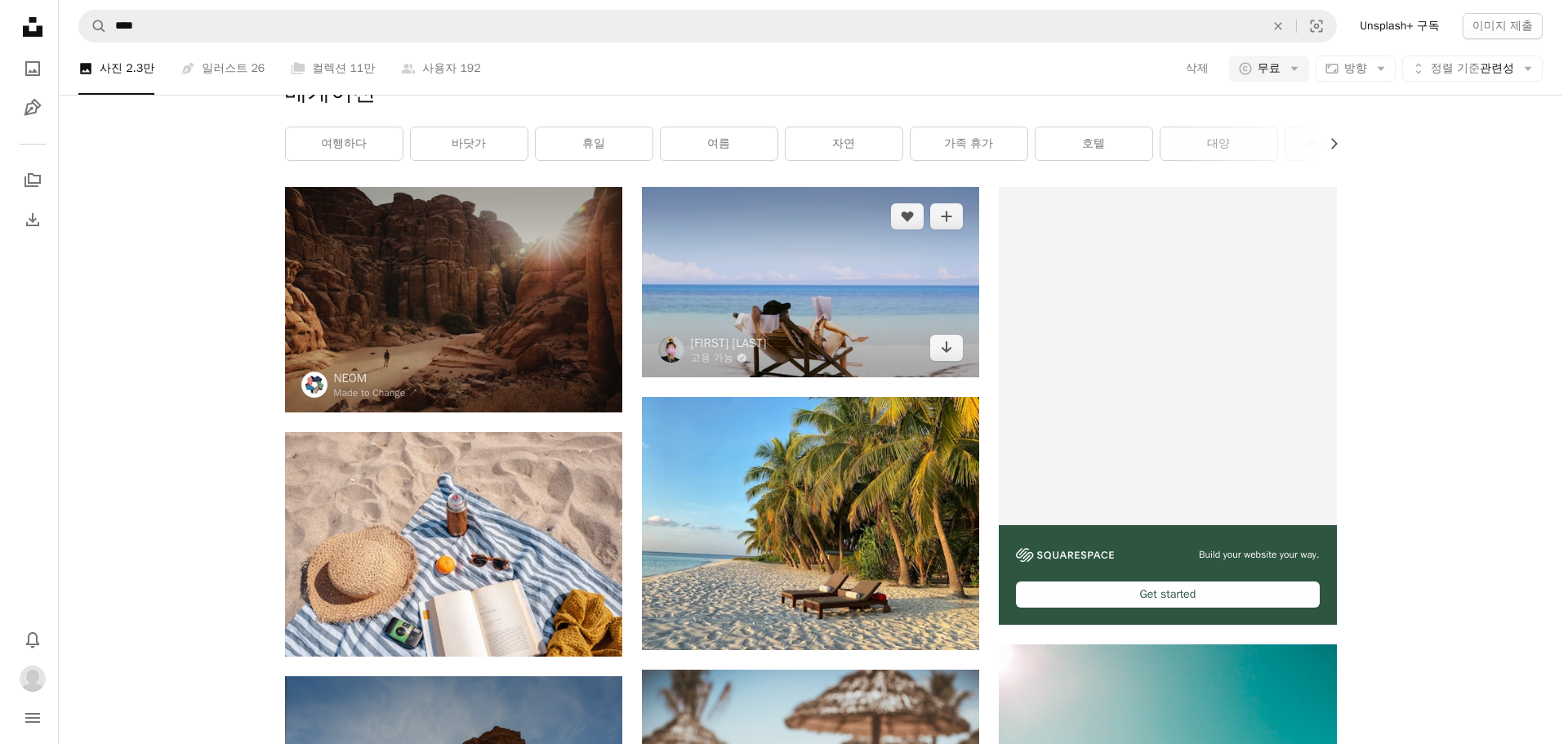 scroll, scrollTop: 245, scrollLeft: 0, axis: vertical 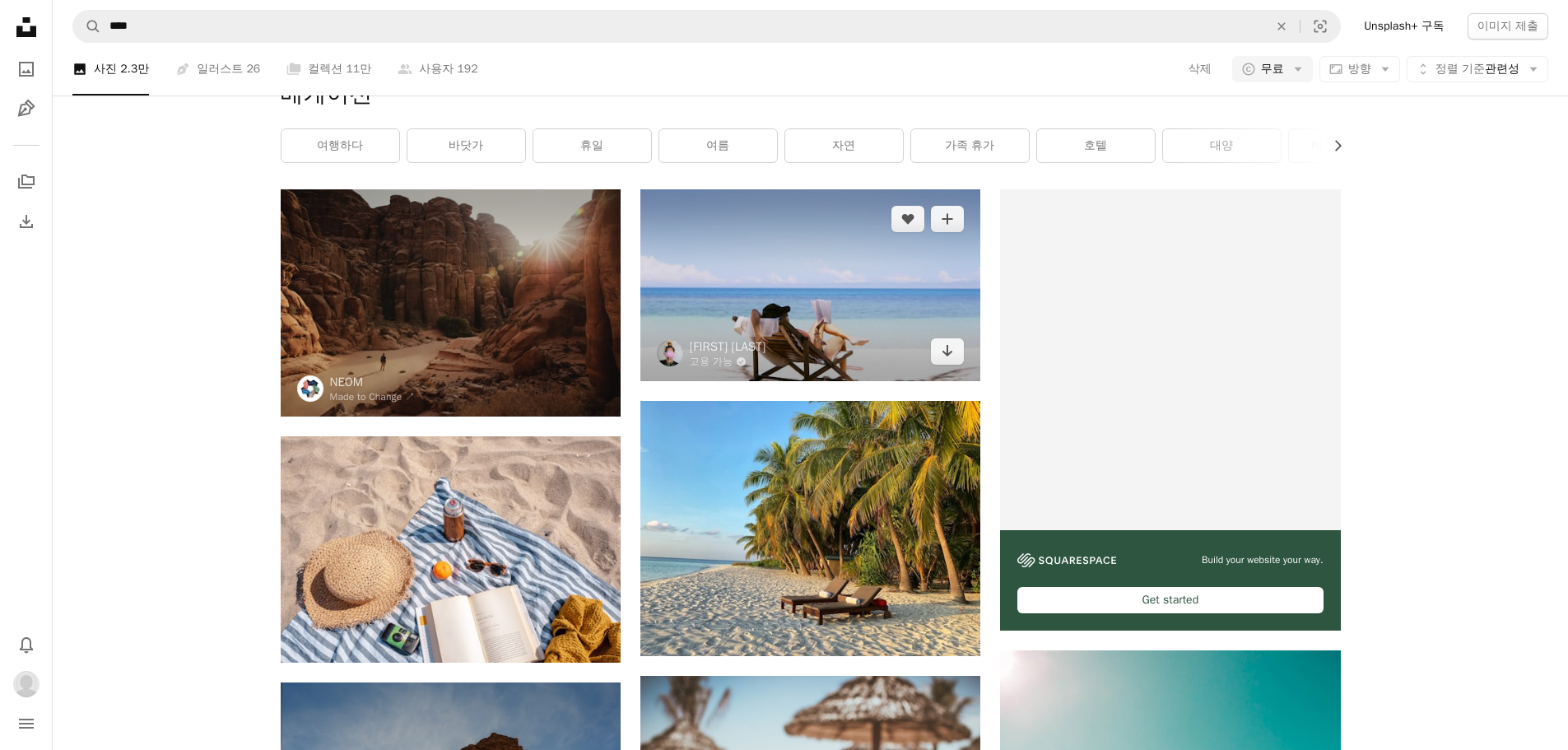 click at bounding box center [810, 285] 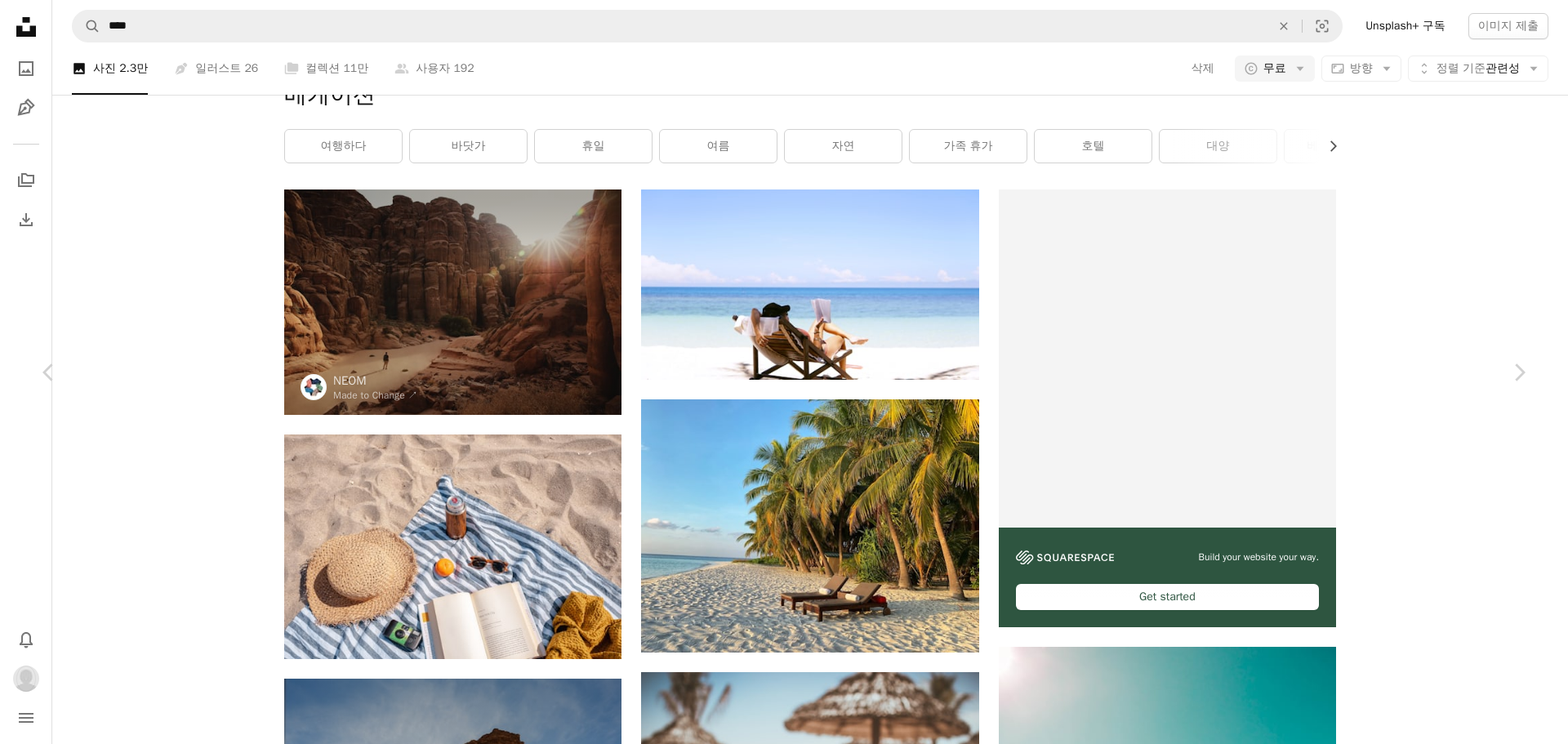 drag, startPoint x: 898, startPoint y: 523, endPoint x: 1361, endPoint y: 46, distance: 664.7541 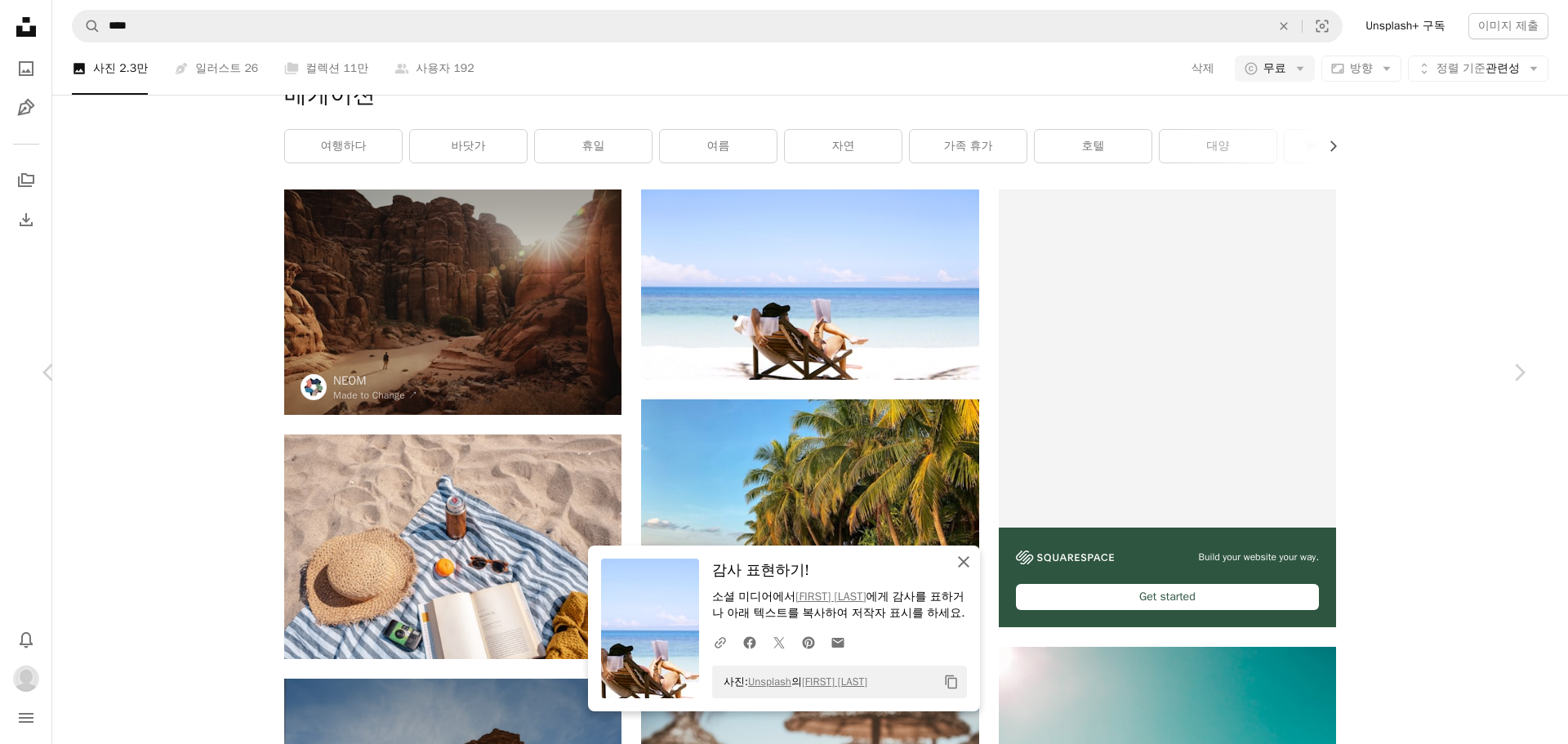 click on "An X shape" 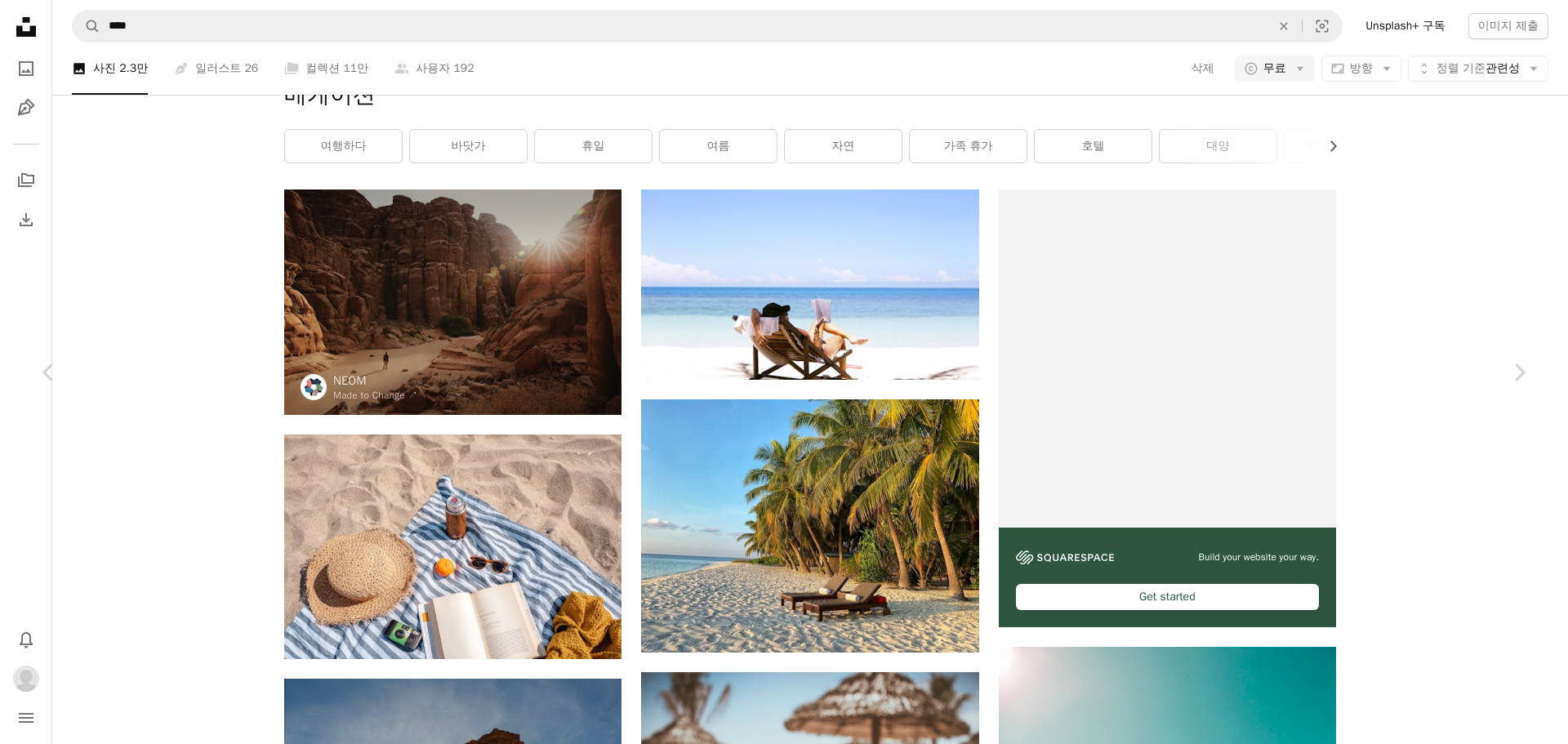 scroll, scrollTop: 2613, scrollLeft: 0, axis: vertical 